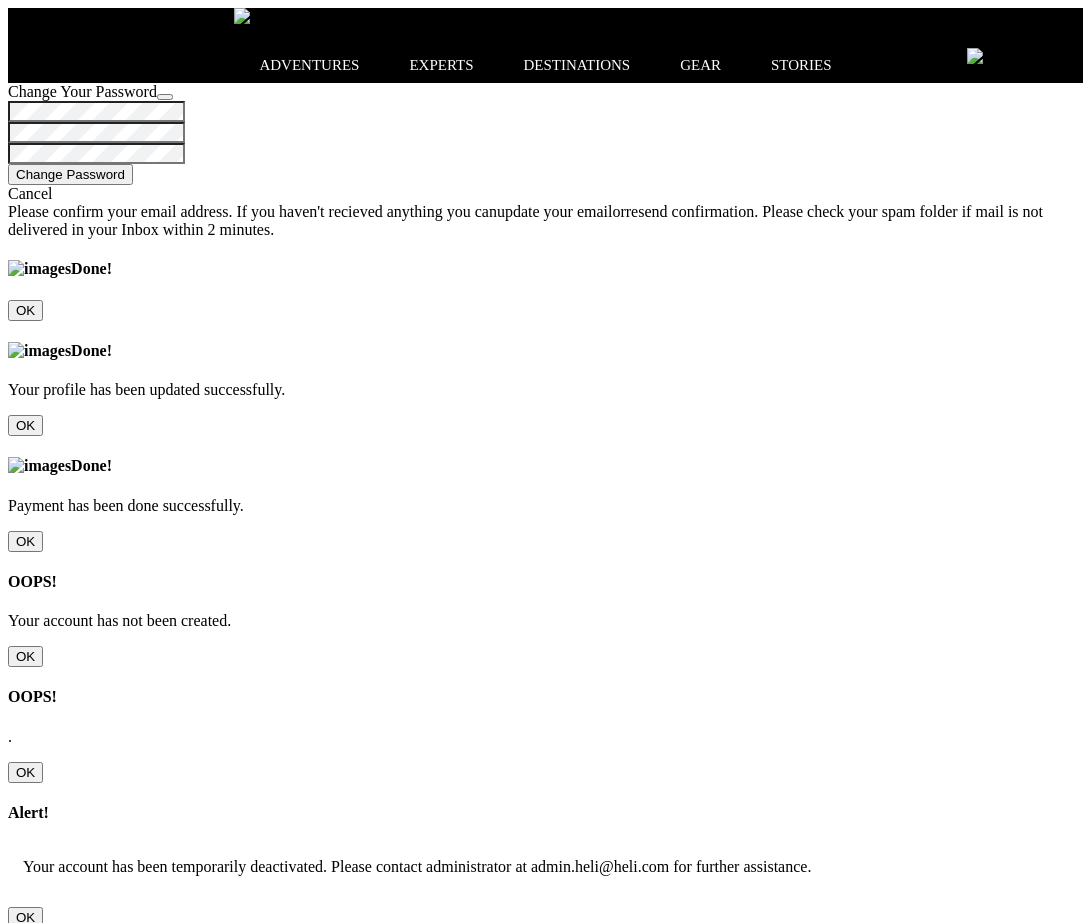 scroll, scrollTop: 0, scrollLeft: 0, axis: both 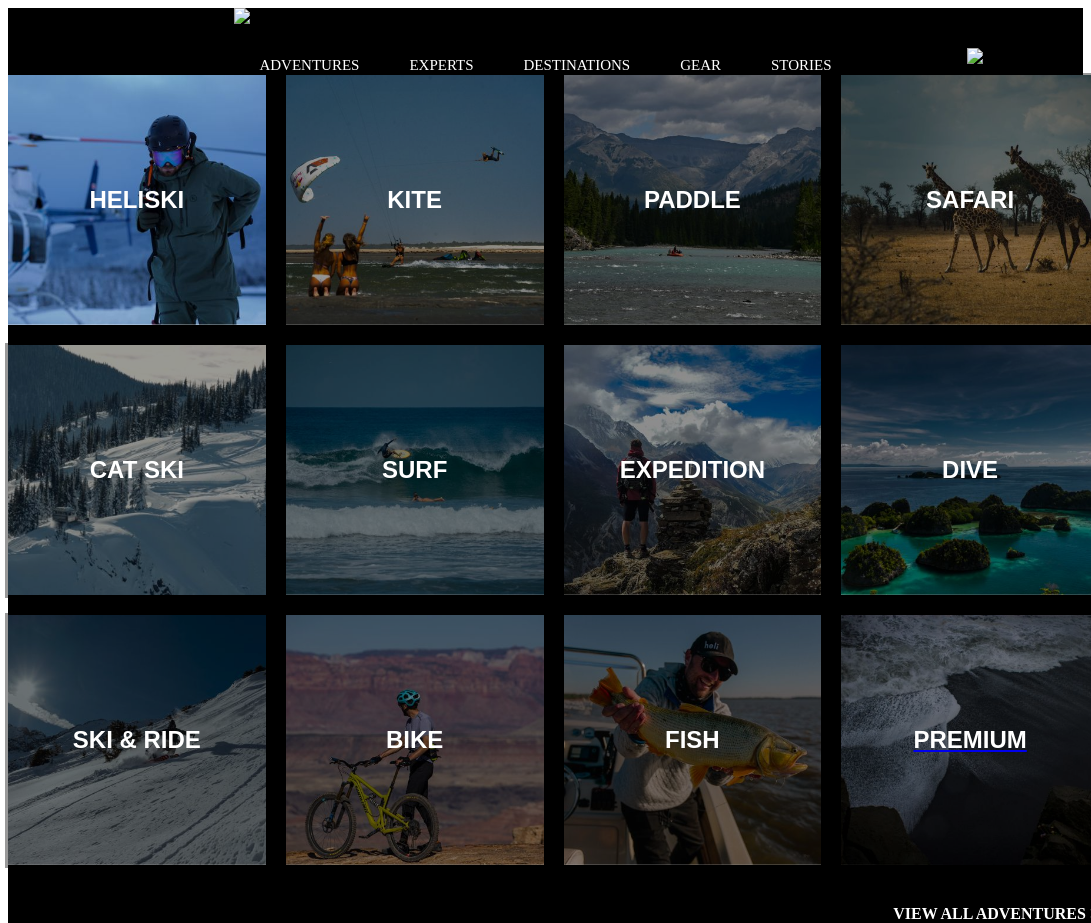 click at bounding box center [136, 200] 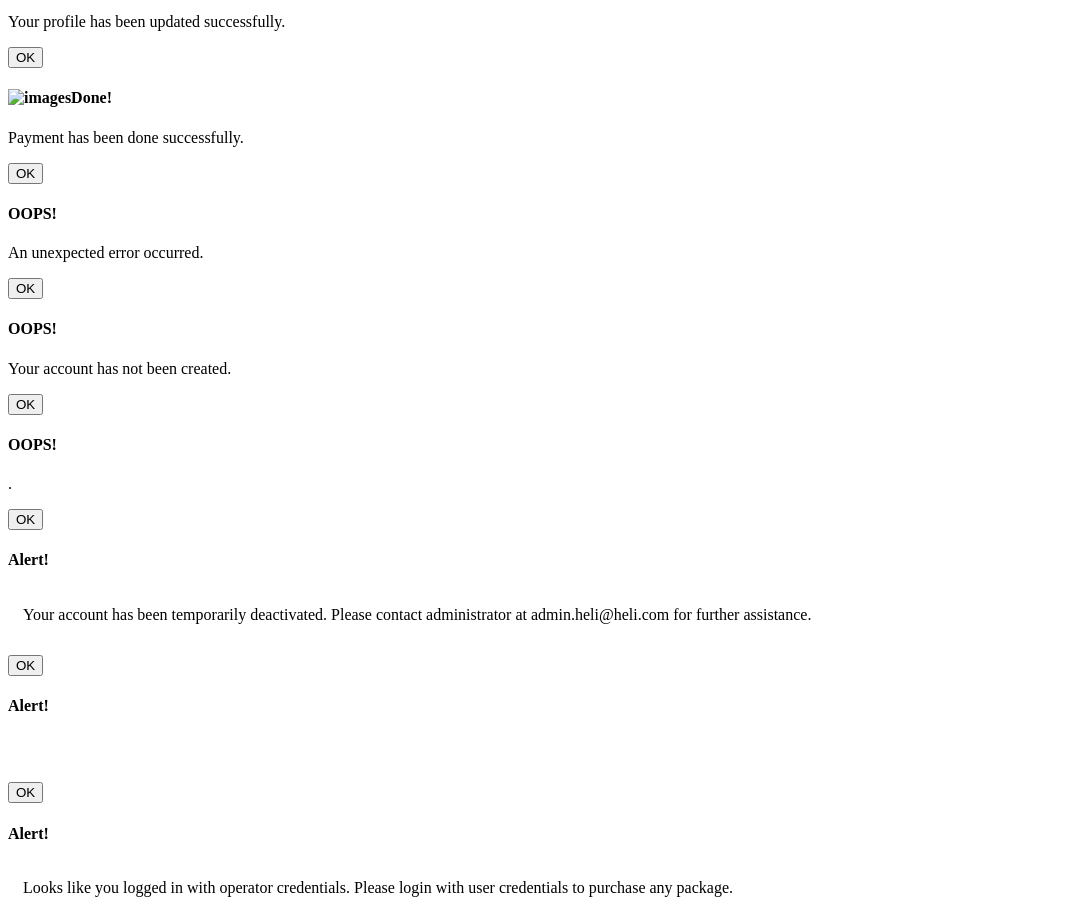 scroll, scrollTop: 357, scrollLeft: 0, axis: vertical 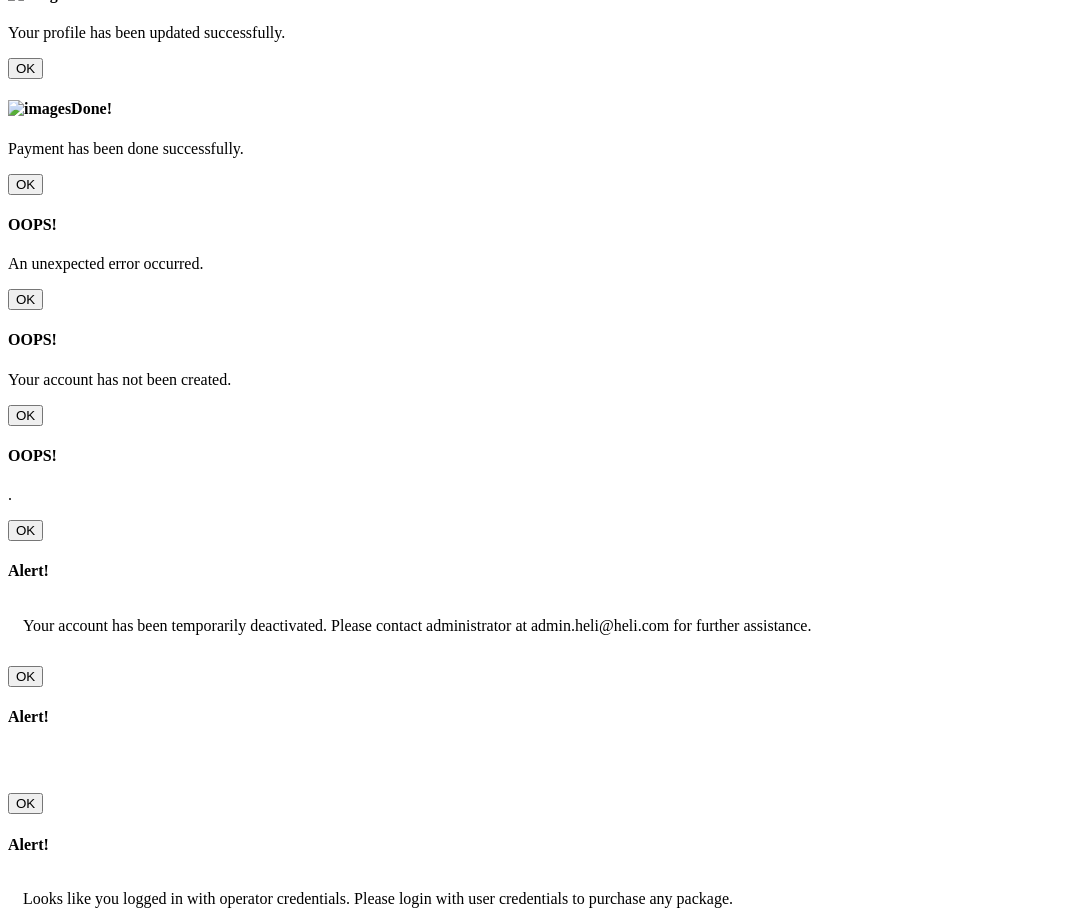click on "Max of Copy of CCopy of Copy of Copy of Copy of Copy of Copy of Copy of Copy of Copy of Copy of Copy of Copy of Copy of Copy of Copy of Copy of Copy of Copy of Copy of Copy of Flat Rate Daily" at bounding box center [672, 5147] 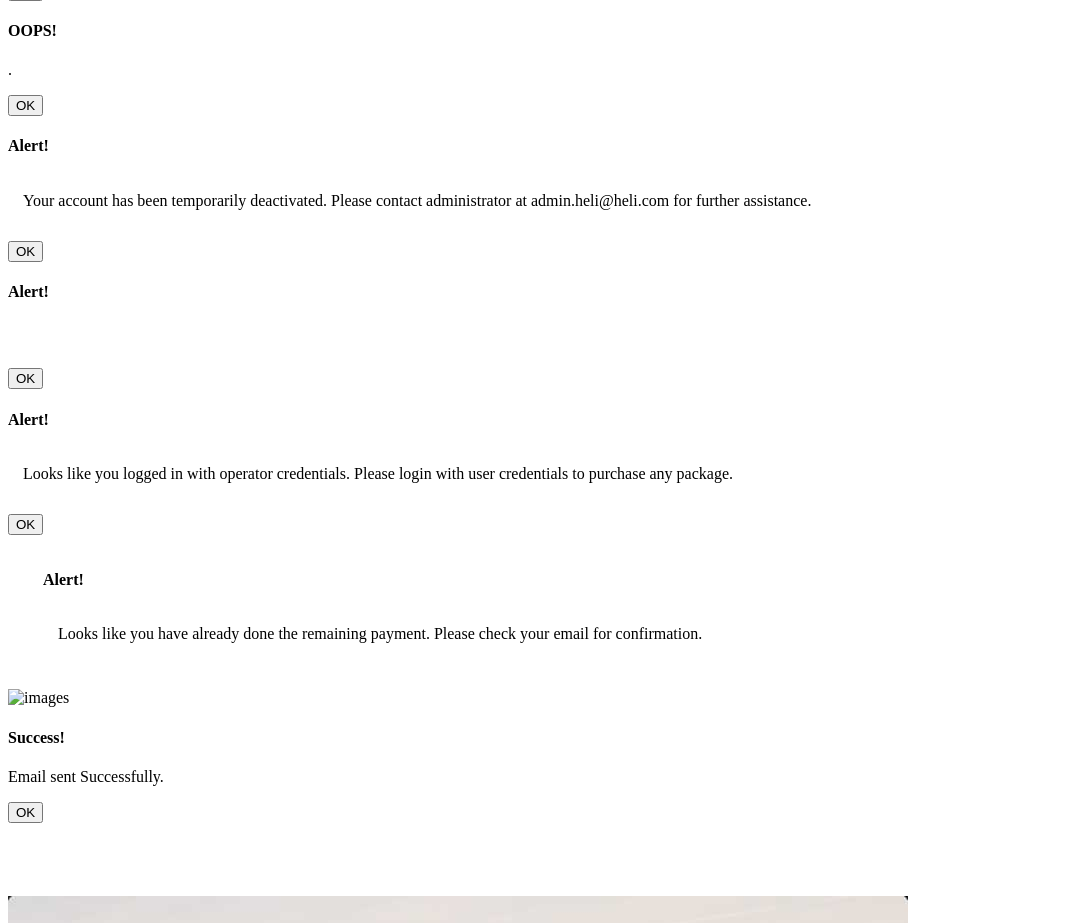 scroll, scrollTop: 784, scrollLeft: 0, axis: vertical 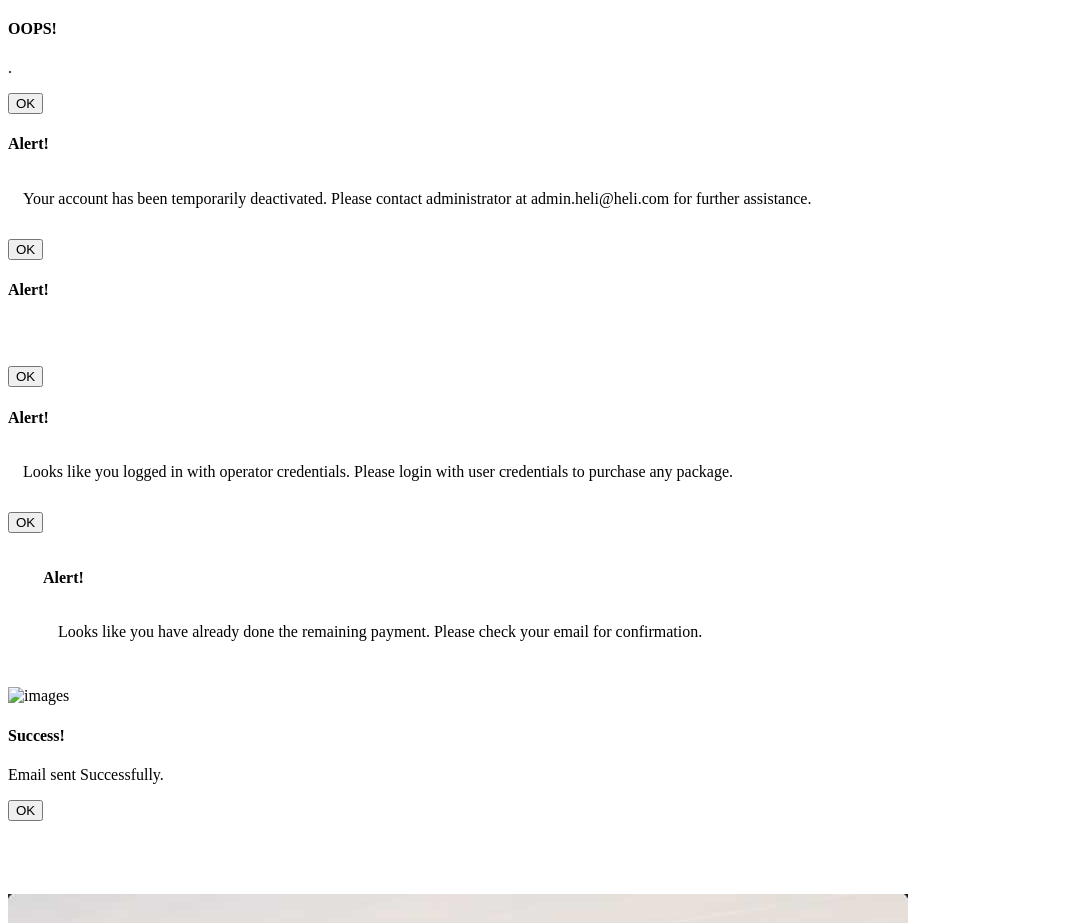 click on "1" at bounding box center (19, 2604) 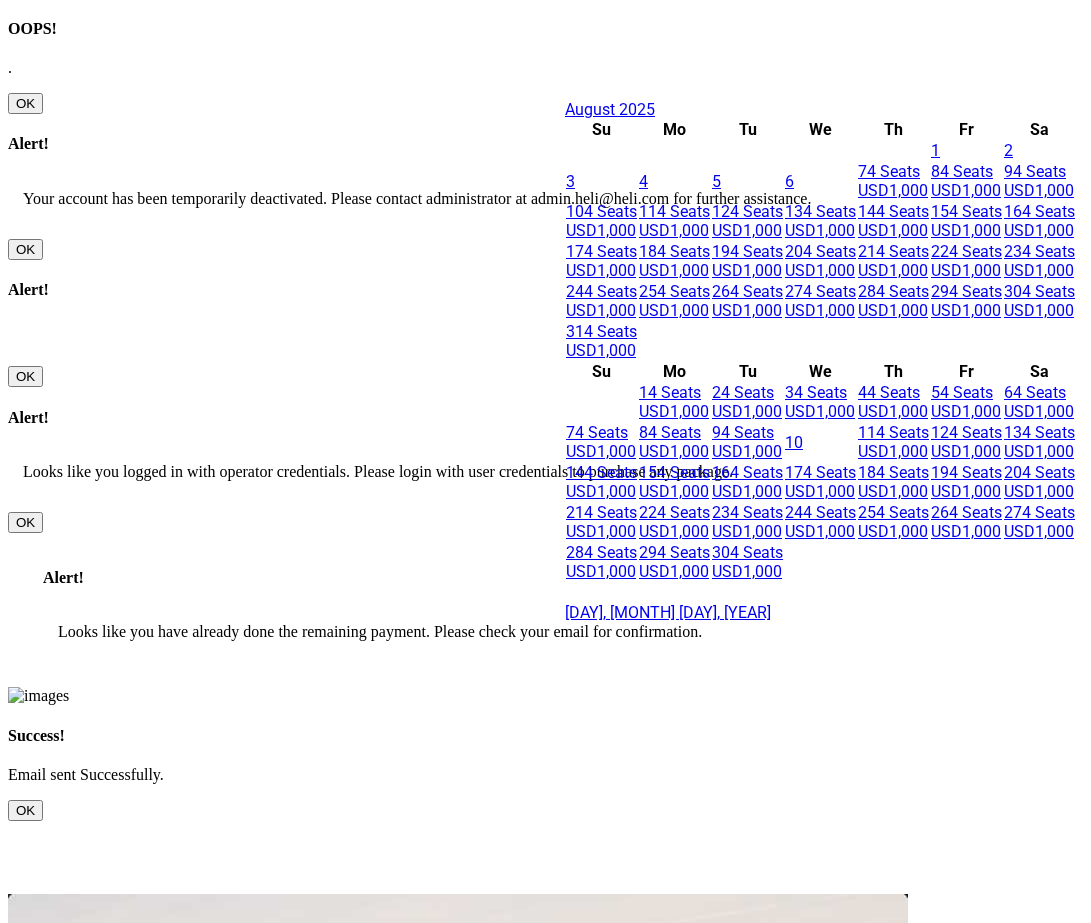 click on "4 Seats USD1,000" at bounding box center [747, 301] 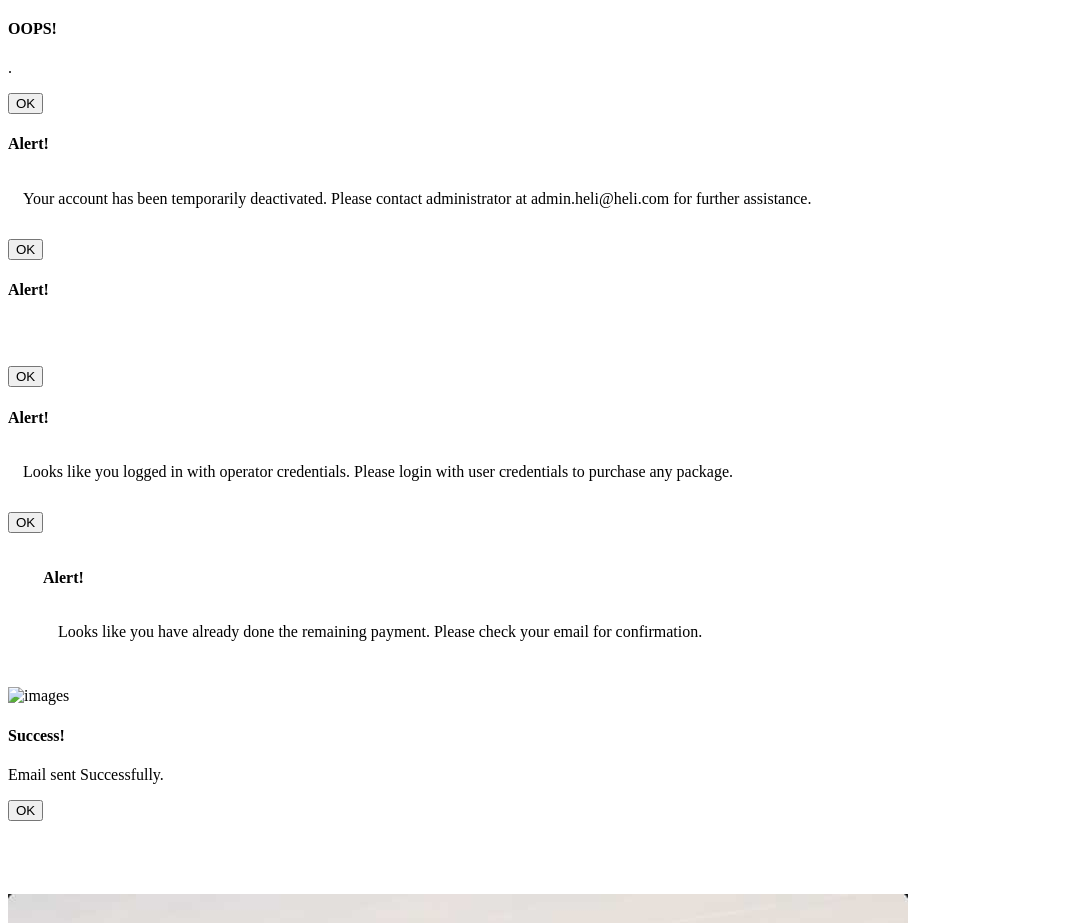 click on "PROCEED" at bounding box center [49, 2880] 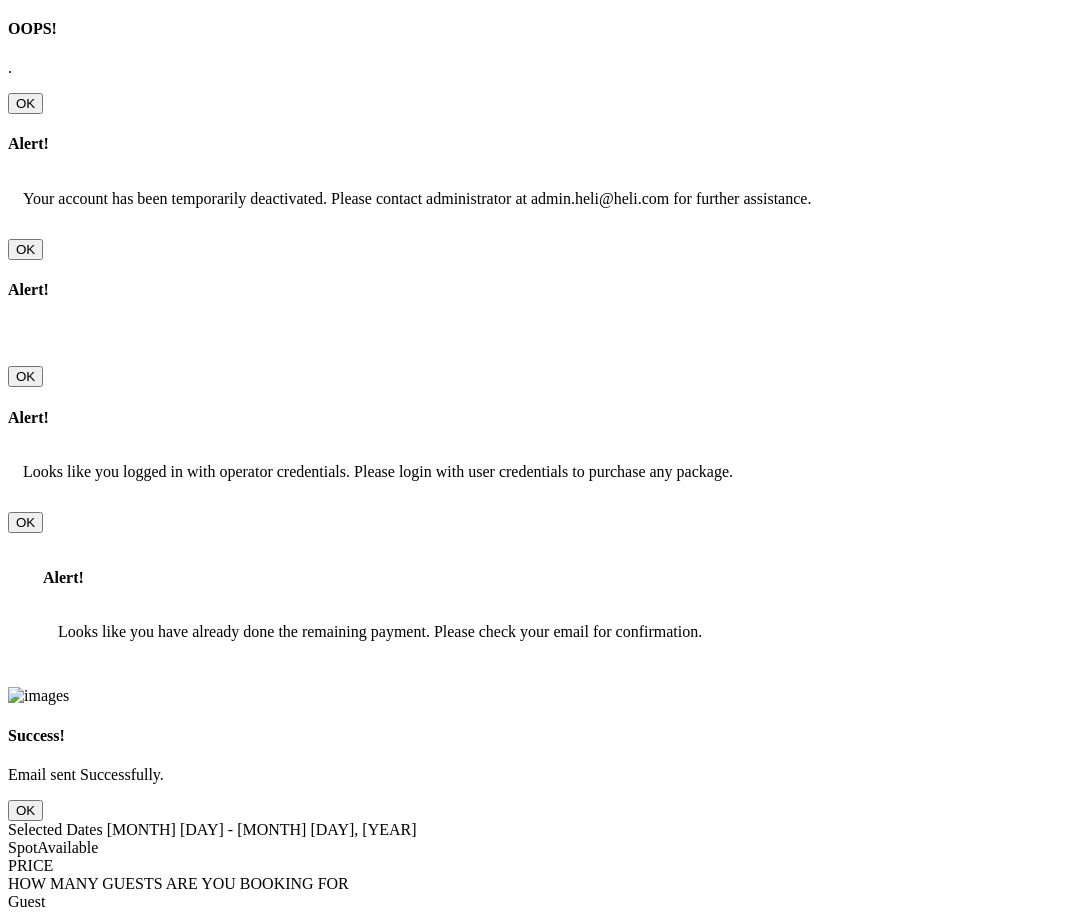 scroll, scrollTop: 0, scrollLeft: 0, axis: both 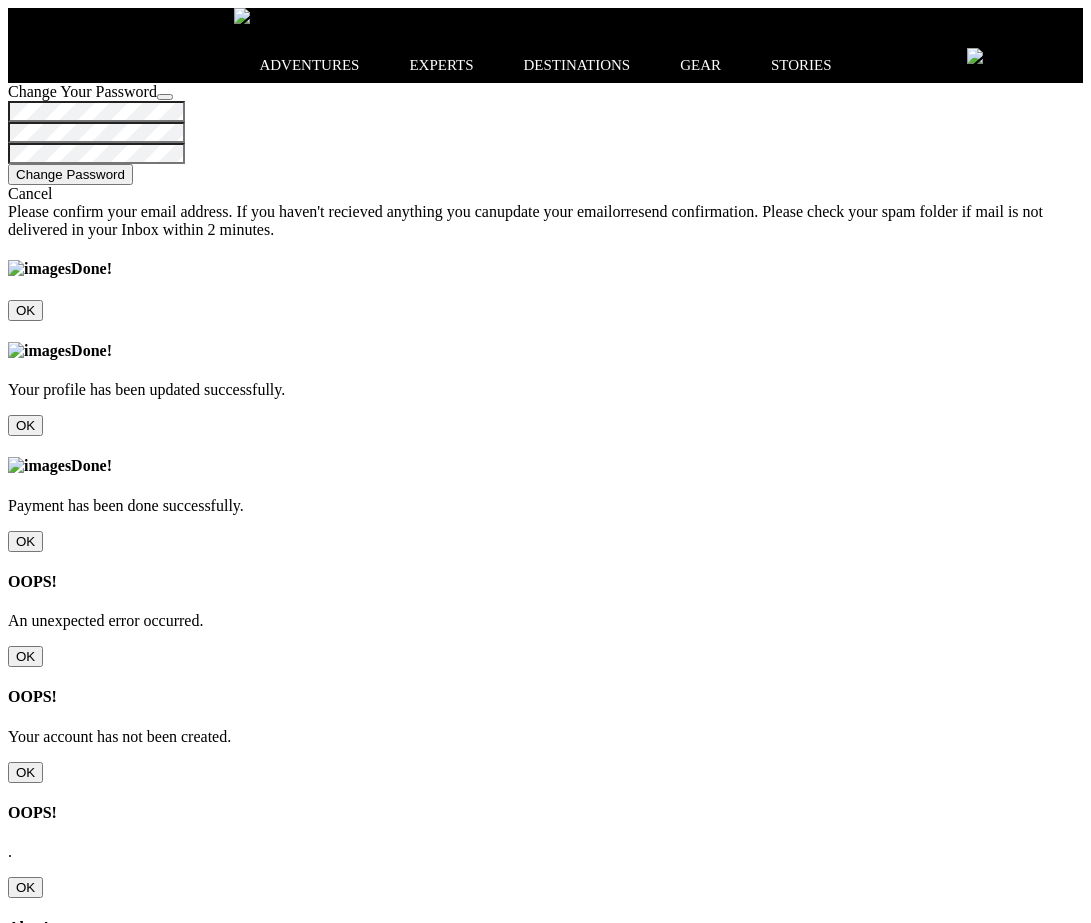 click on "Add to Cart" at bounding box center (49, 1917) 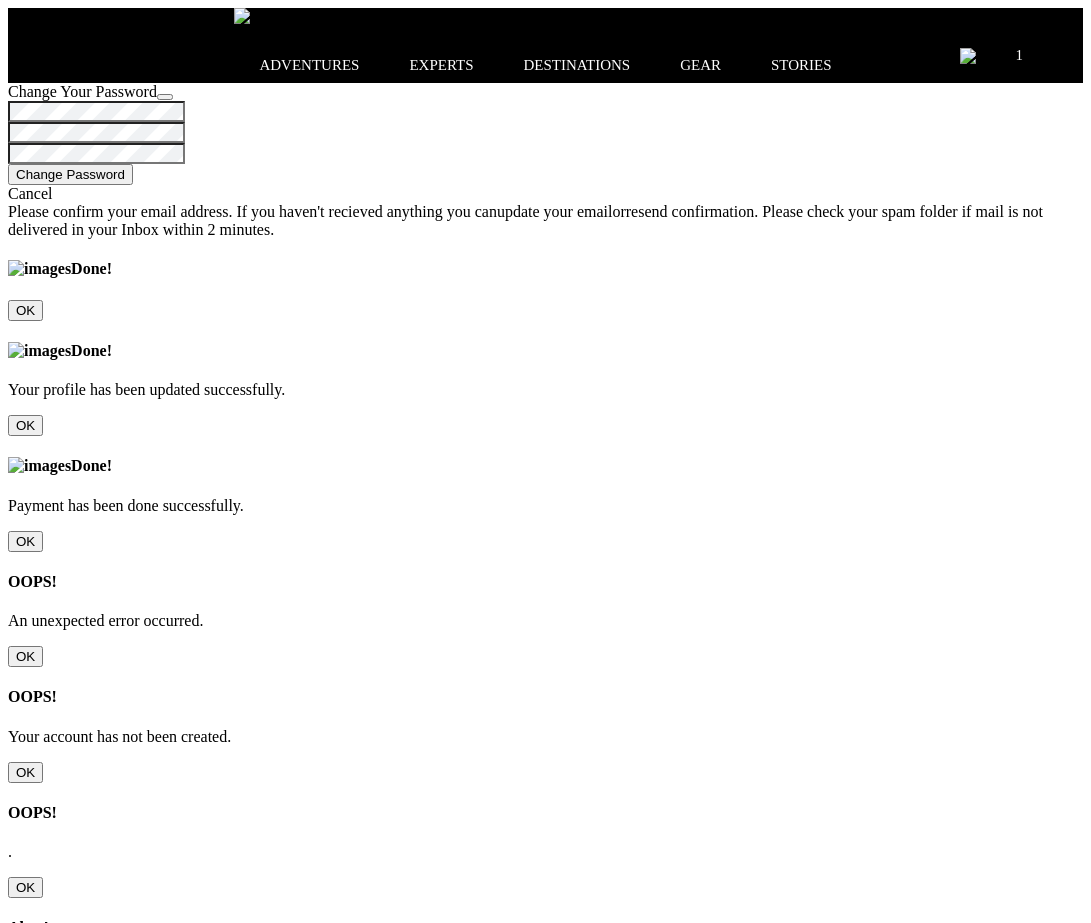click on "Login before checkout" at bounding box center [81, 2846] 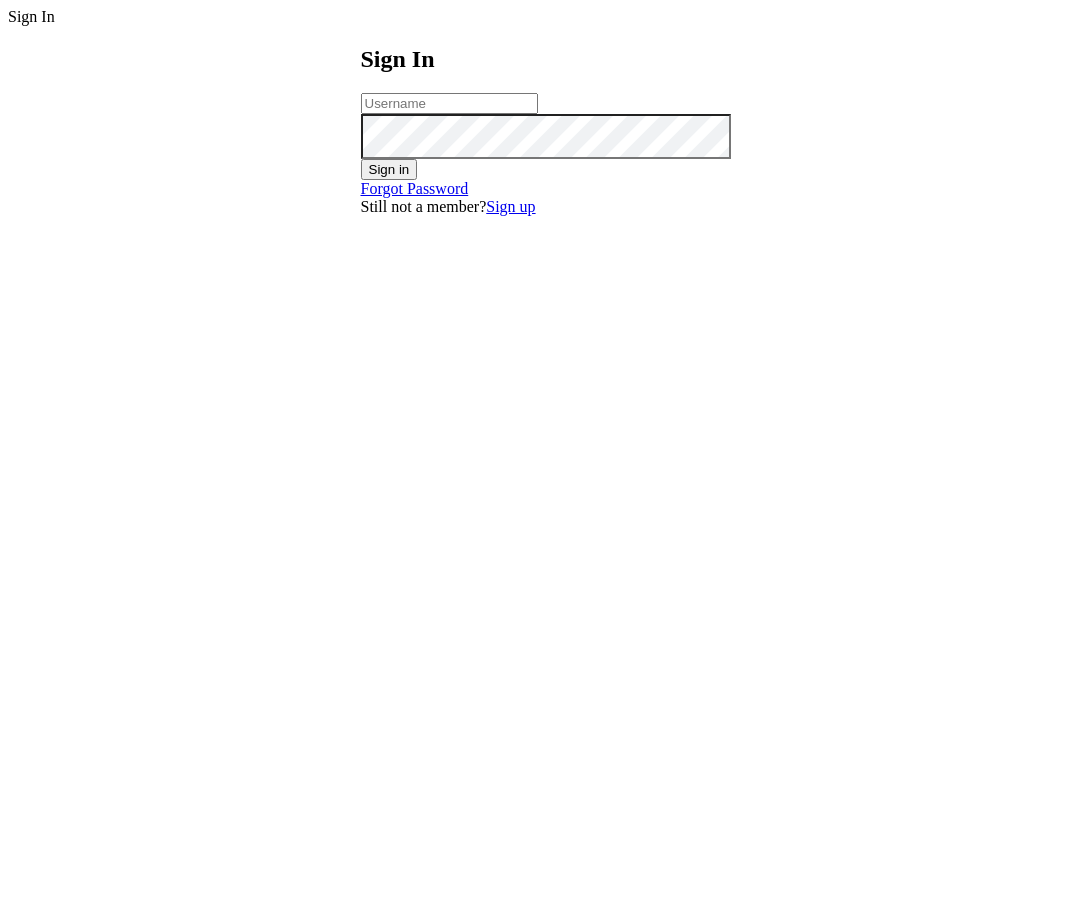 type on "[EMAIL]" 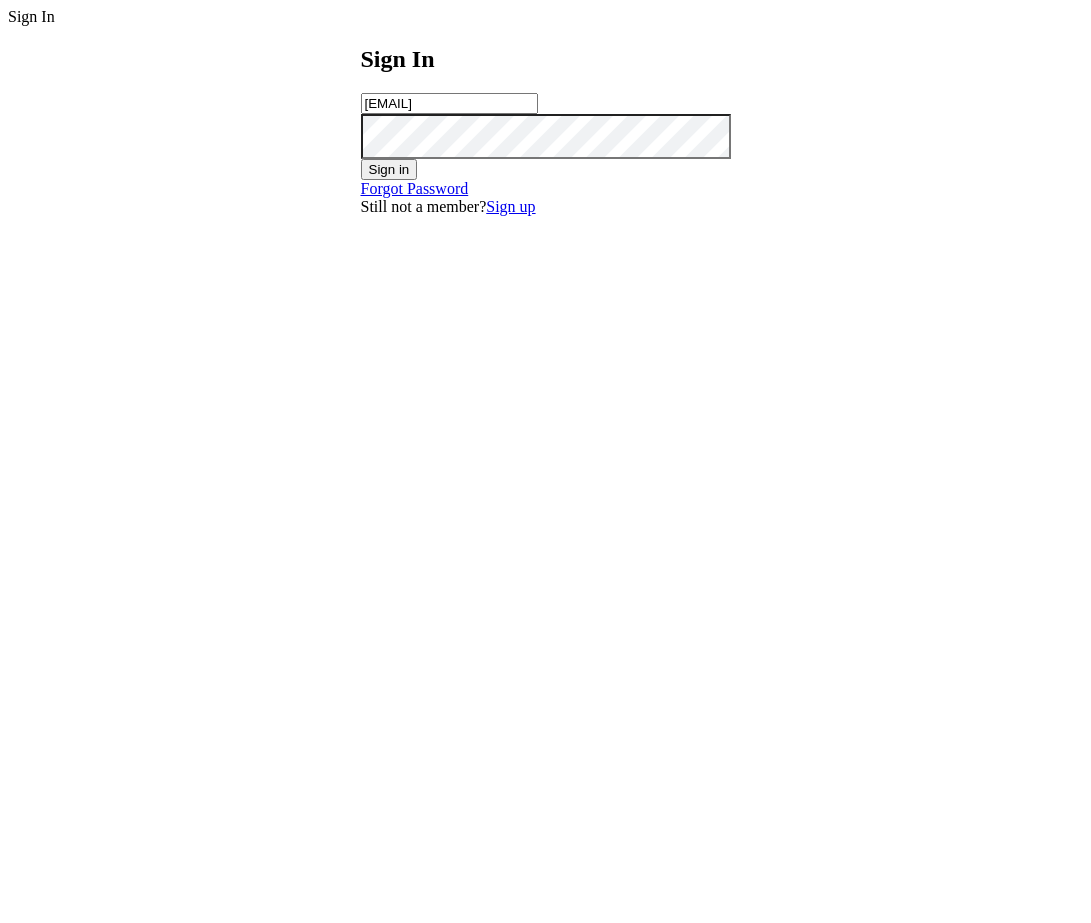 click on "Sign in" at bounding box center [389, 169] 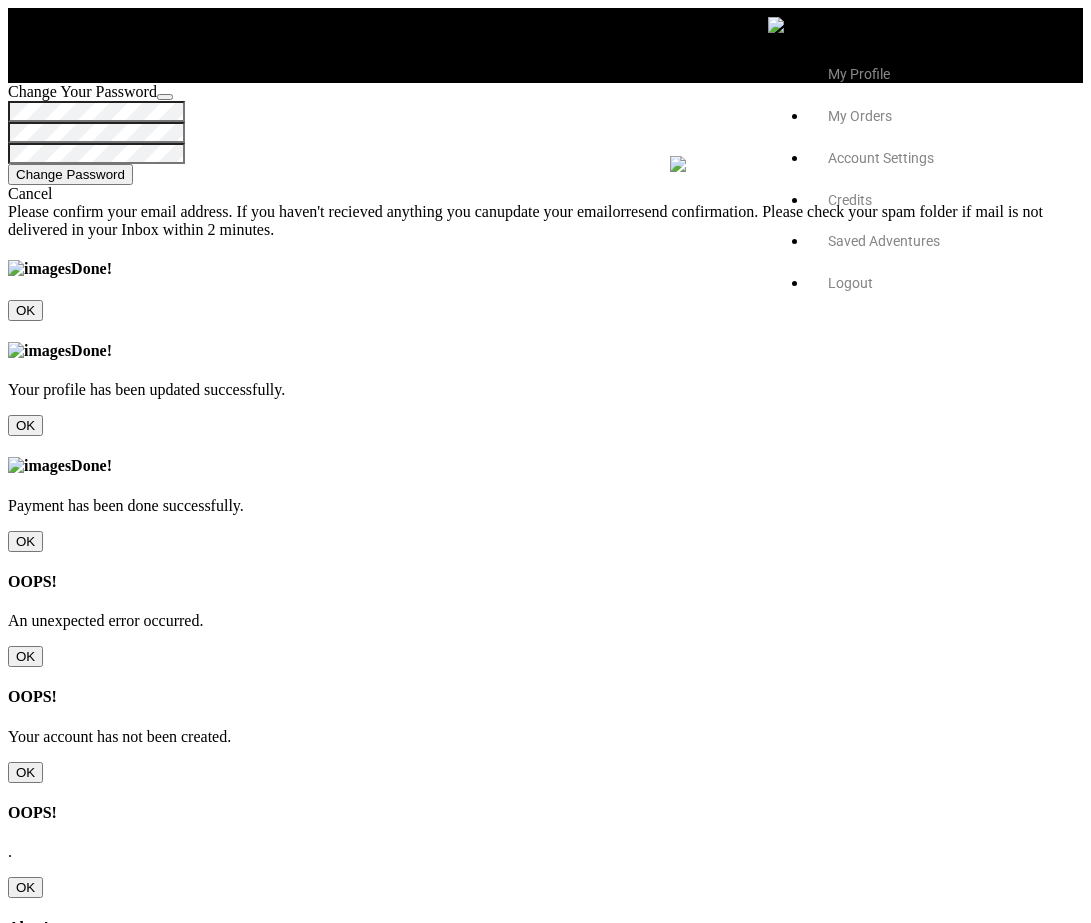 click on "Proceed to checkout" at bounding box center [77, 2882] 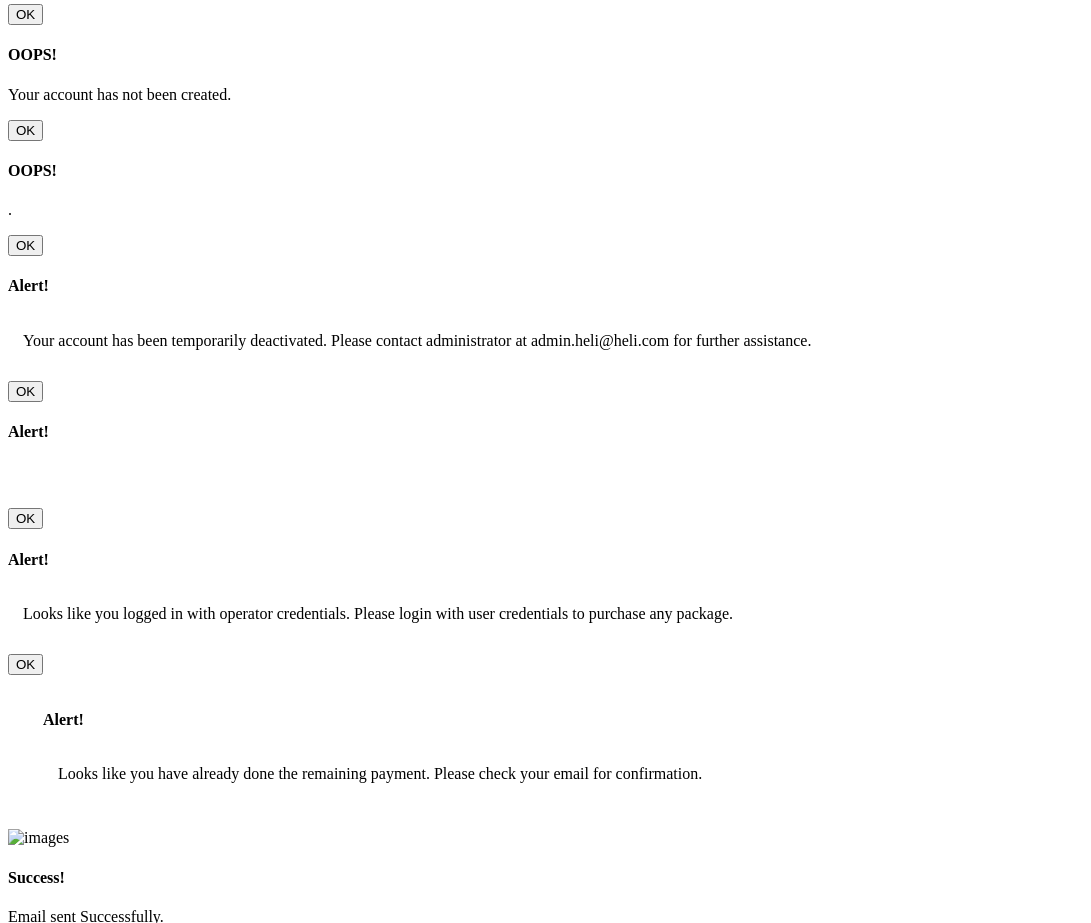 scroll, scrollTop: 647, scrollLeft: 0, axis: vertical 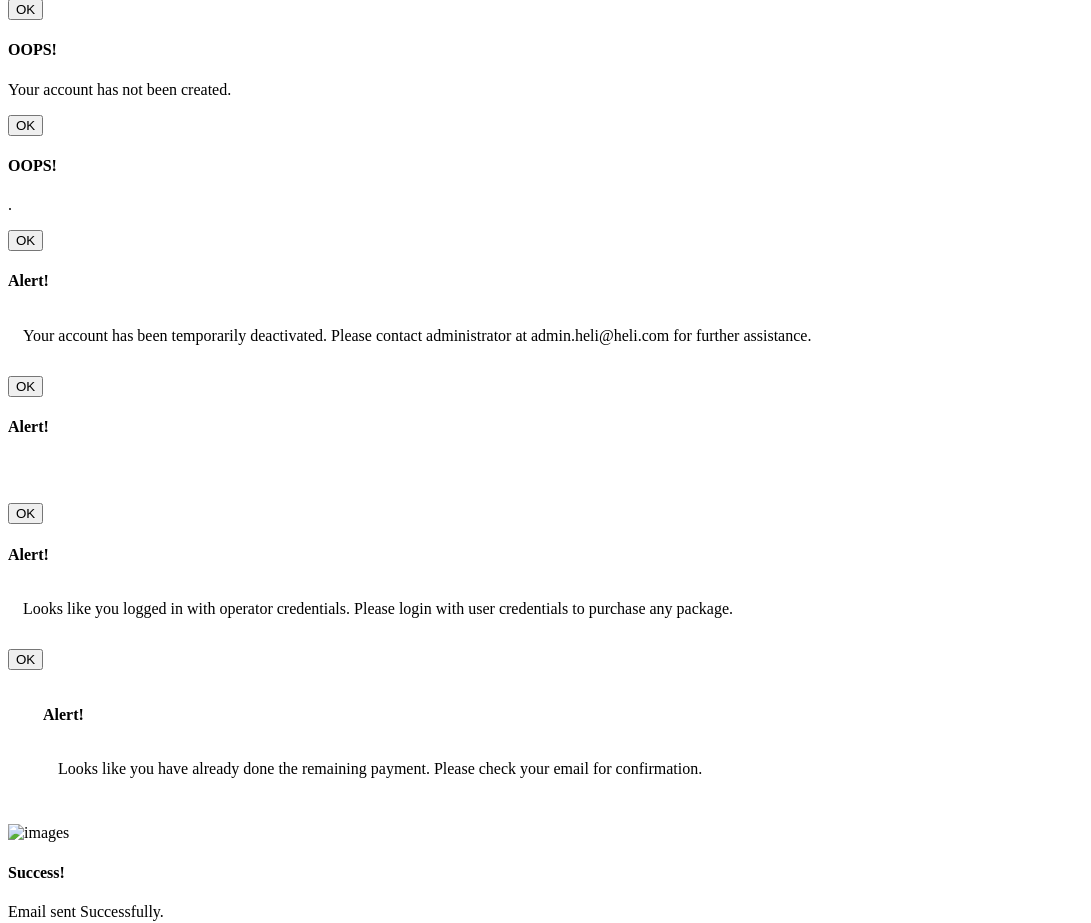 click on "CONTINUE TO PAYMENT" at bounding box center [94, 6159] 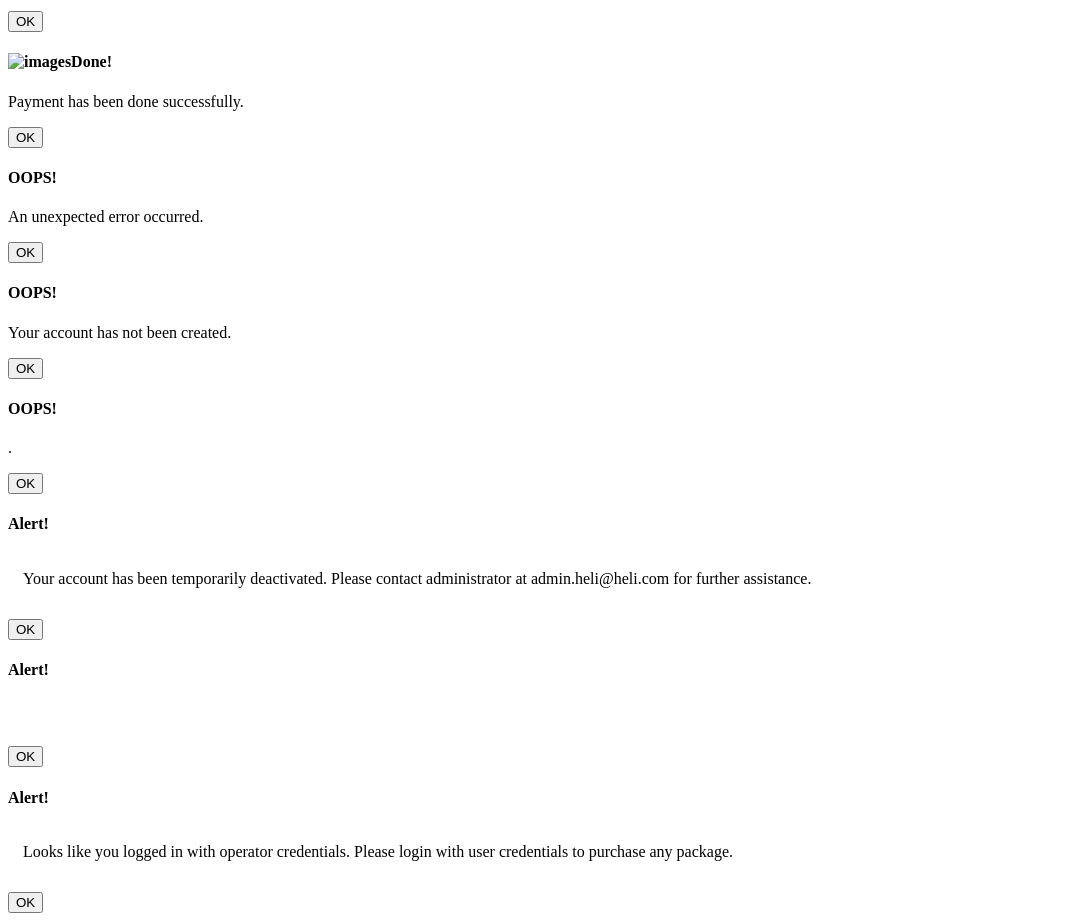 scroll, scrollTop: 411, scrollLeft: 0, axis: vertical 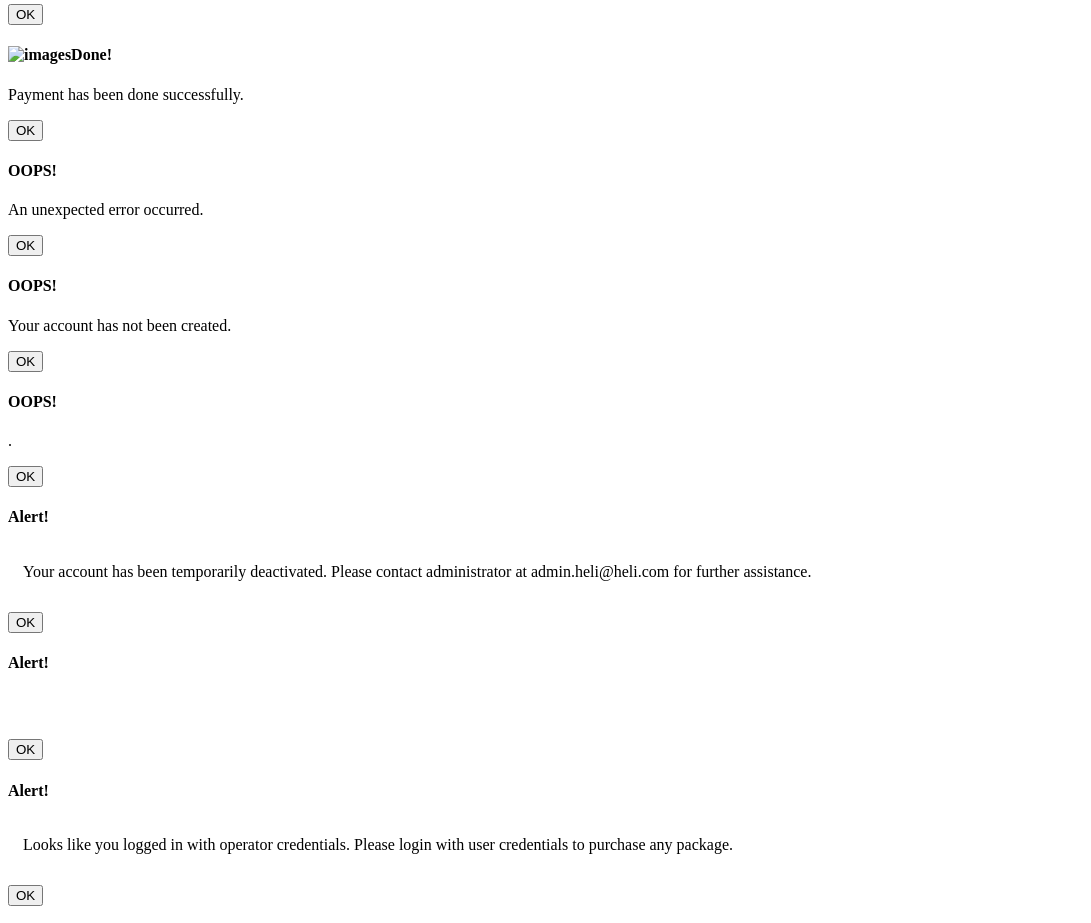 click on "GUEST NAME:" at bounding box center (203, 6026) 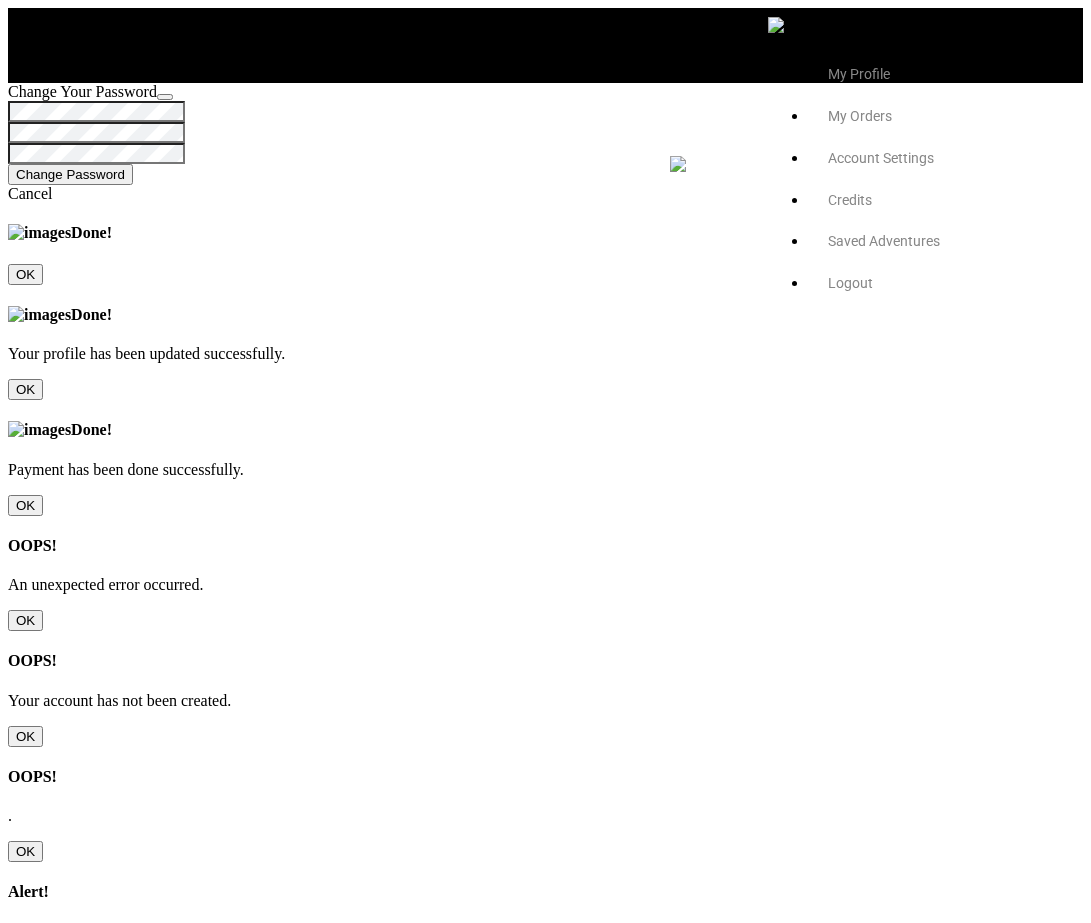 scroll, scrollTop: 7, scrollLeft: 0, axis: vertical 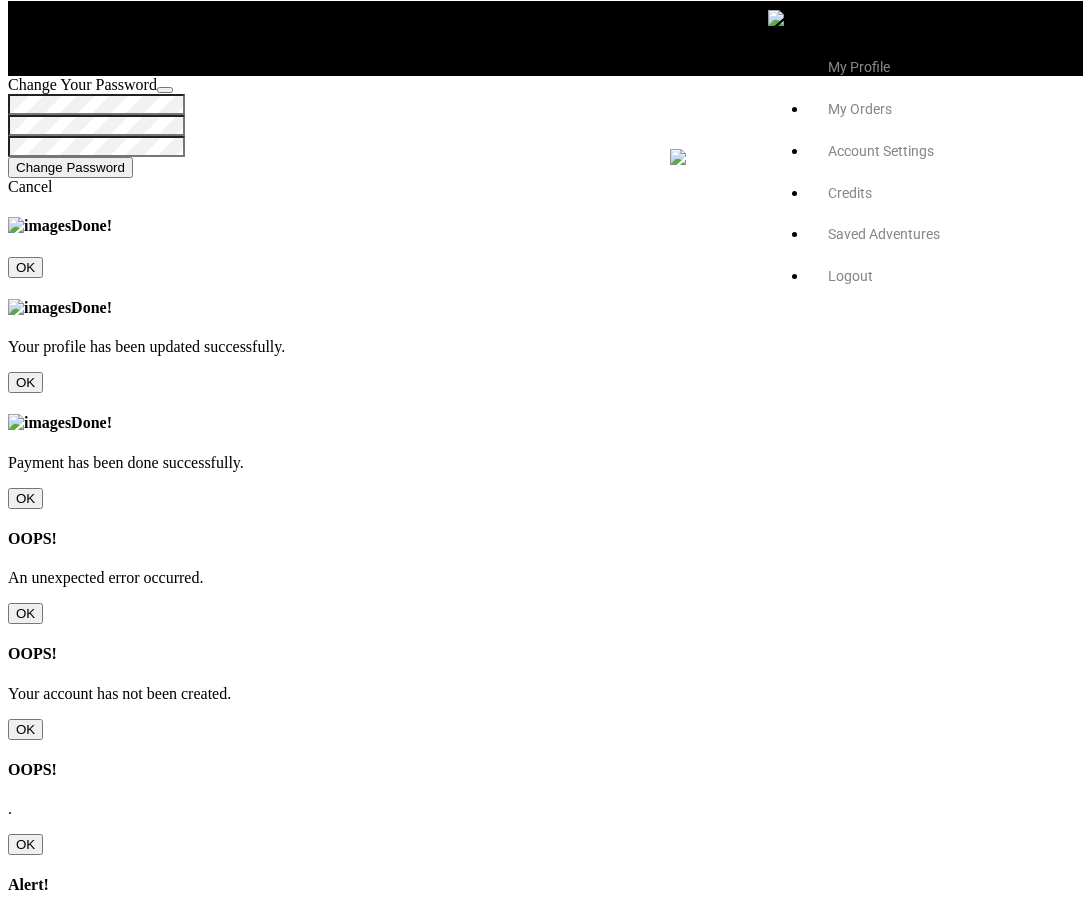 click on "Bank/Wire Transfer" at bounding box center (111, 1750) 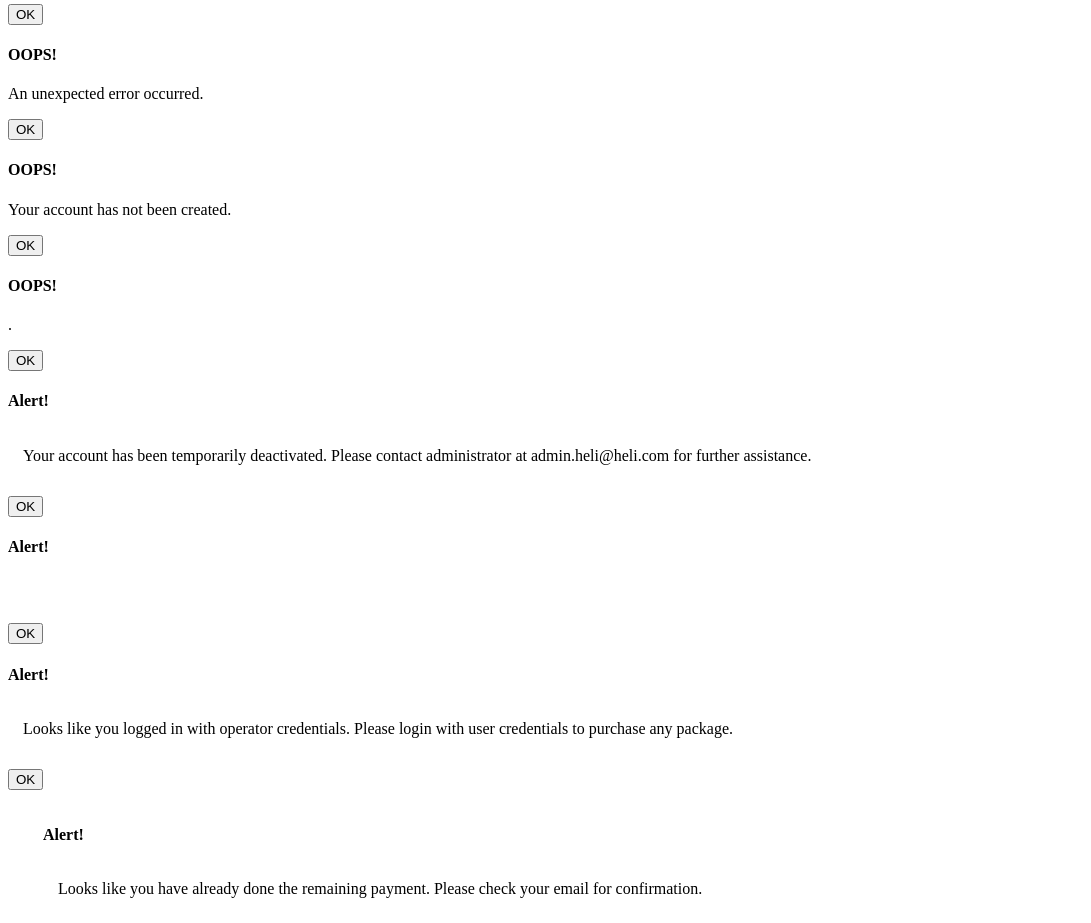 scroll, scrollTop: 490, scrollLeft: 0, axis: vertical 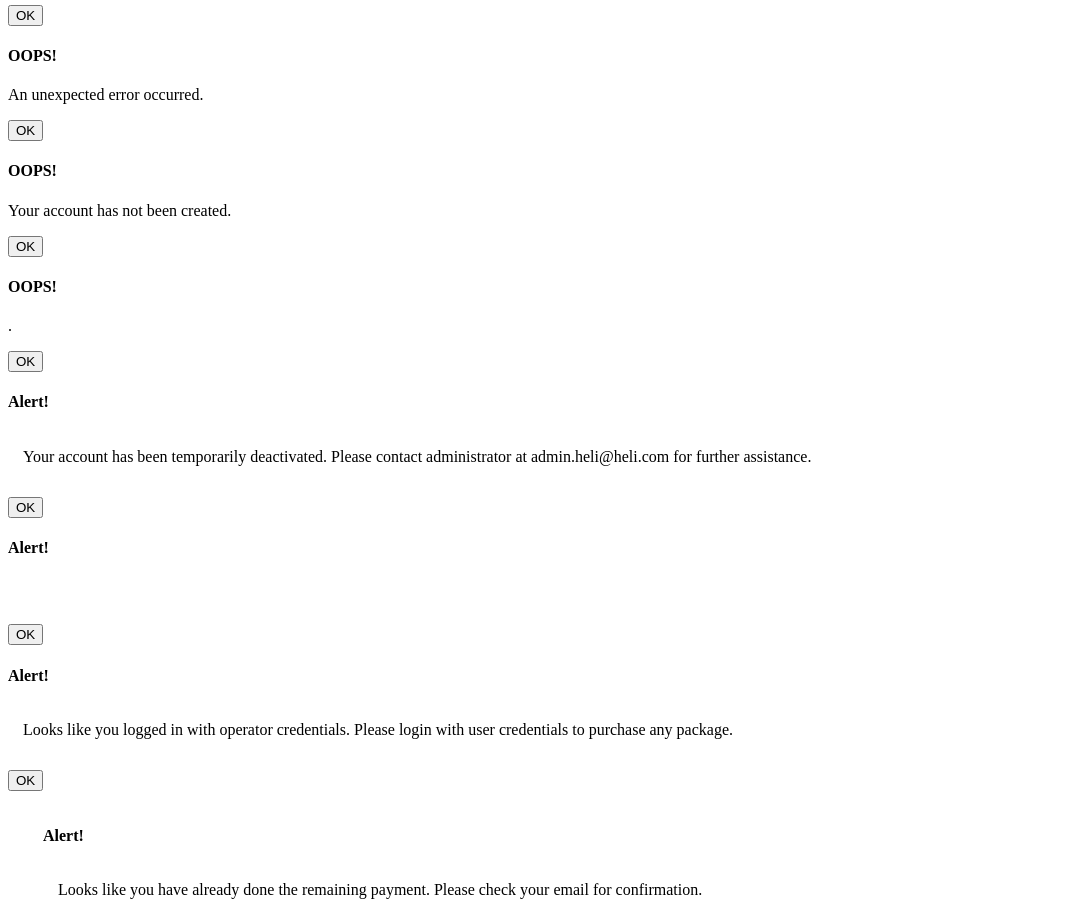 click on "ADD BANK ACCOUNT" at bounding box center [84, 1697] 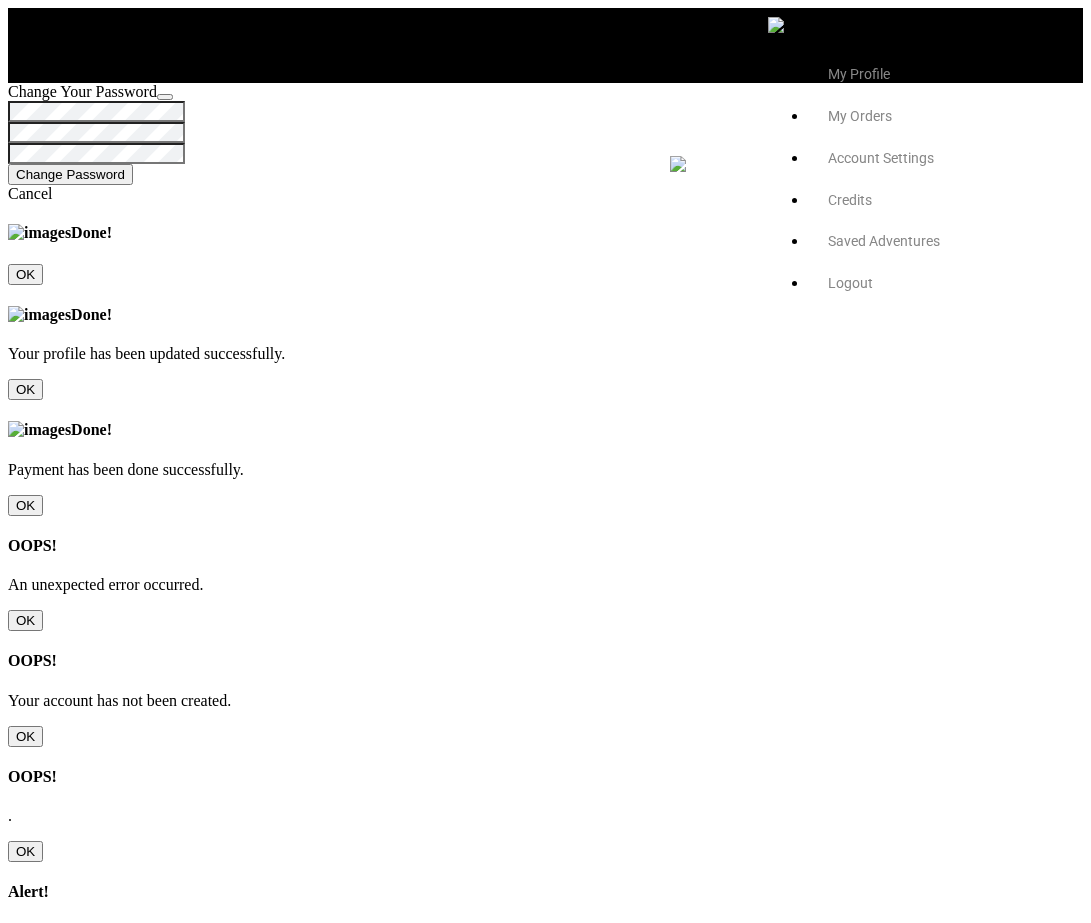 click at bounding box center (253, 10620) 